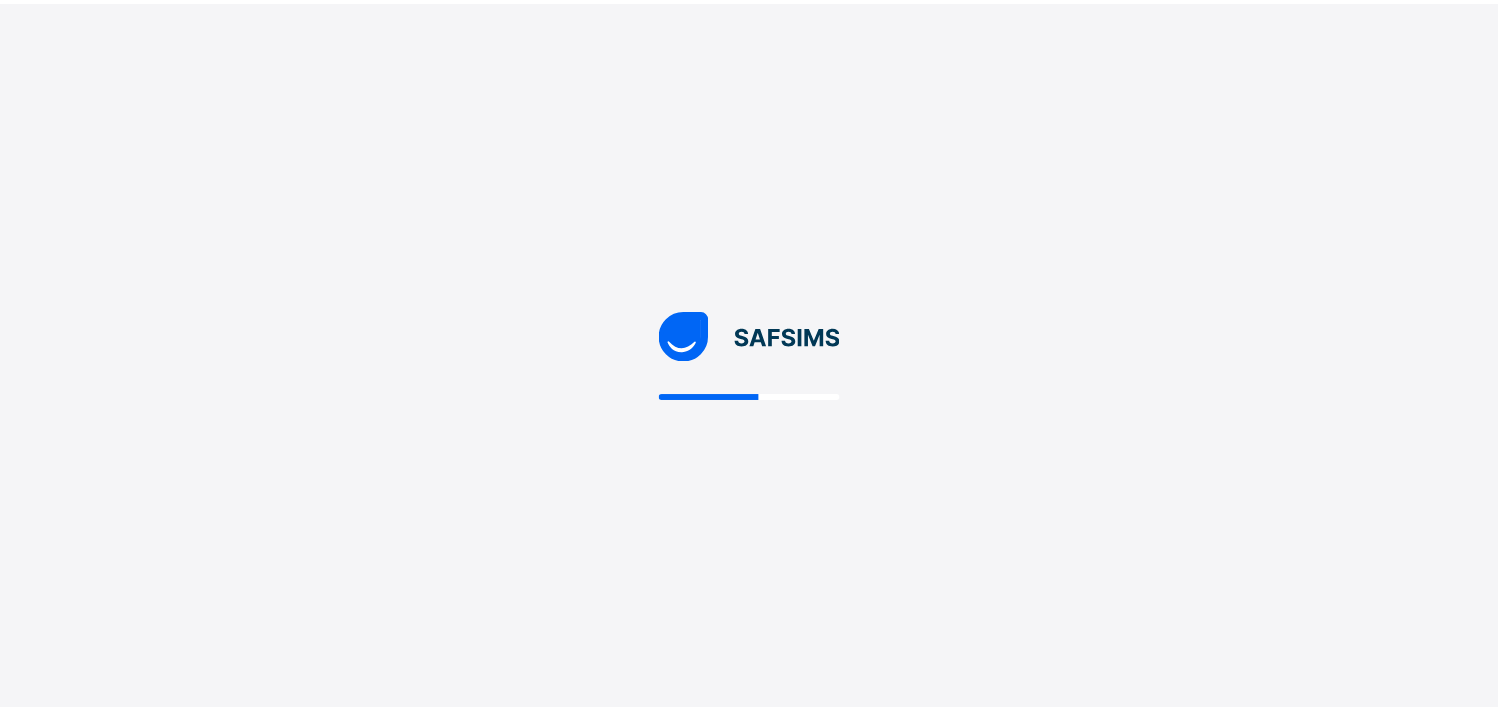 scroll, scrollTop: 0, scrollLeft: 0, axis: both 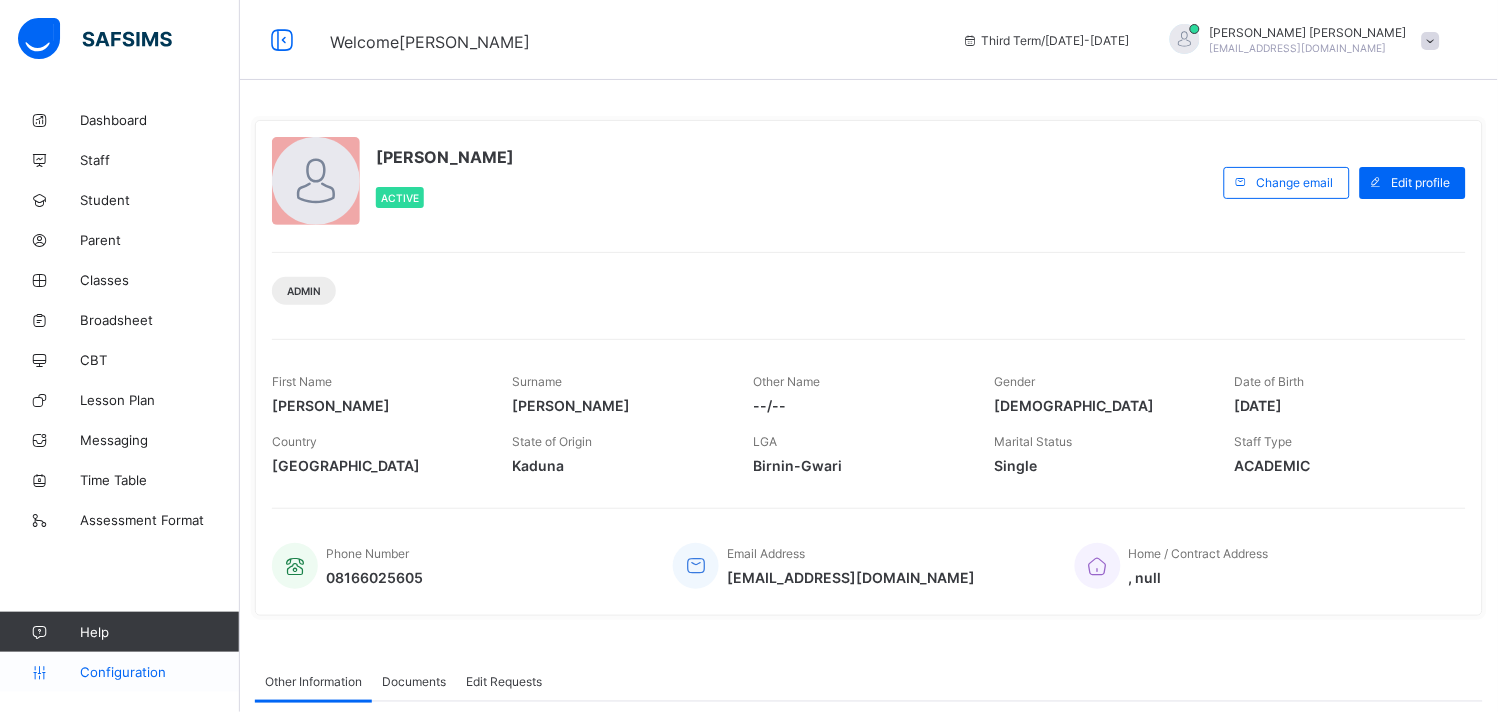 click on "Configuration" at bounding box center (159, 672) 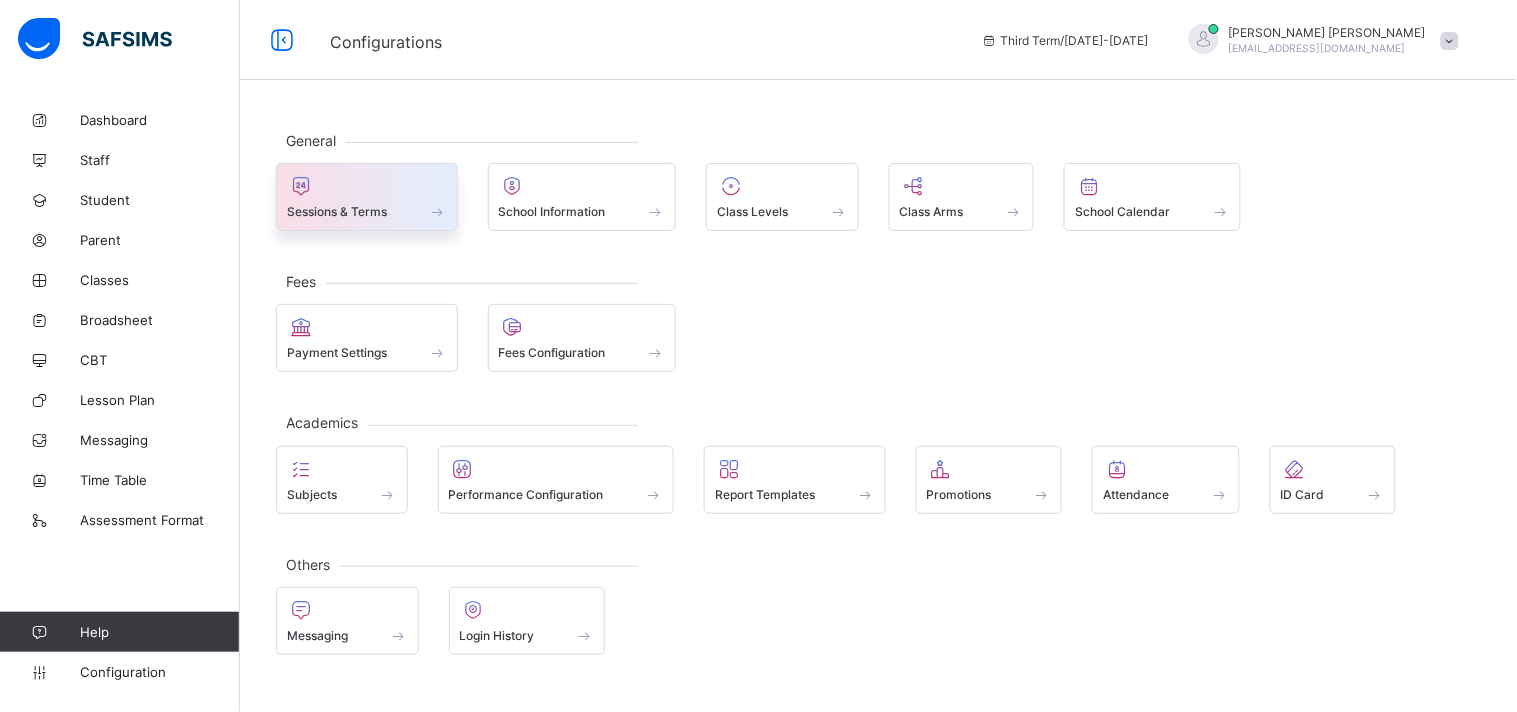 click on "Sessions & Terms" at bounding box center [337, 211] 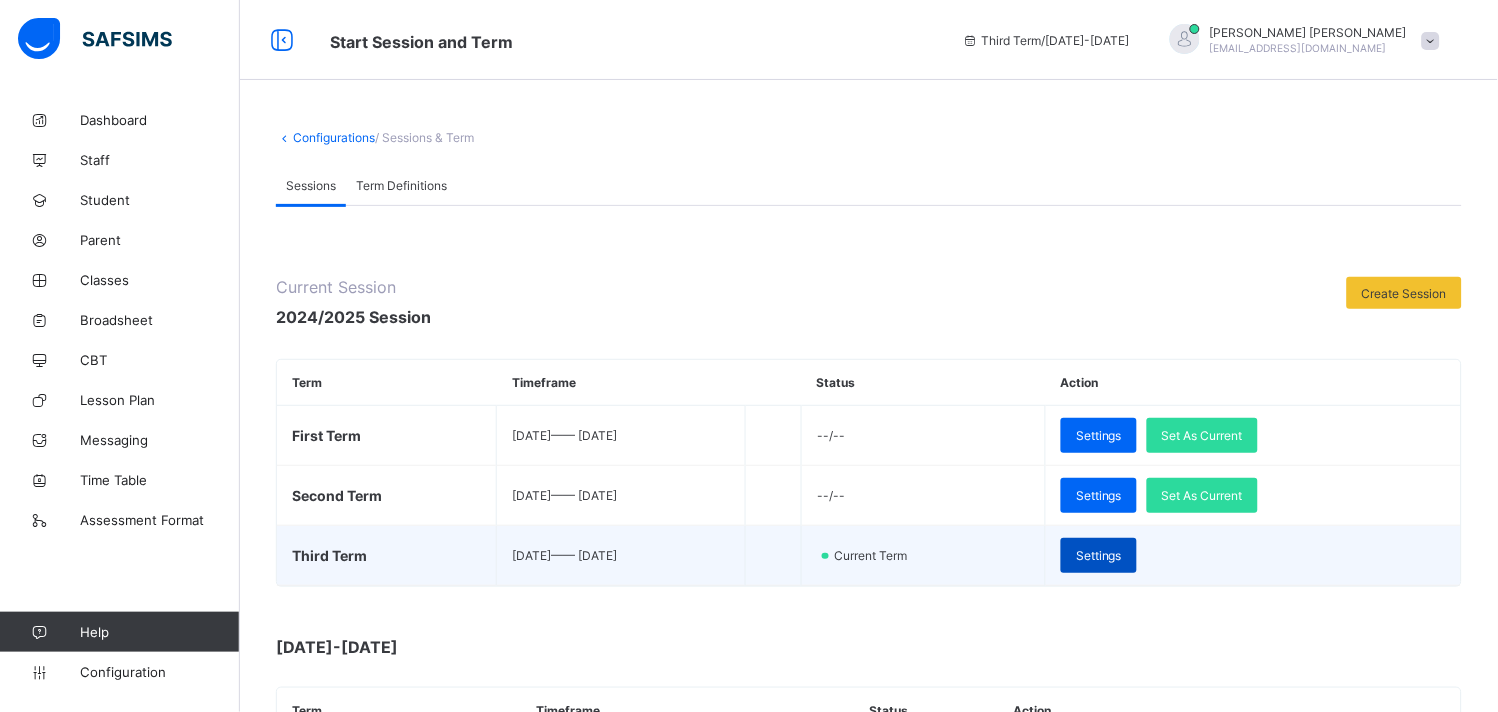 click on "Settings" at bounding box center [1099, 555] 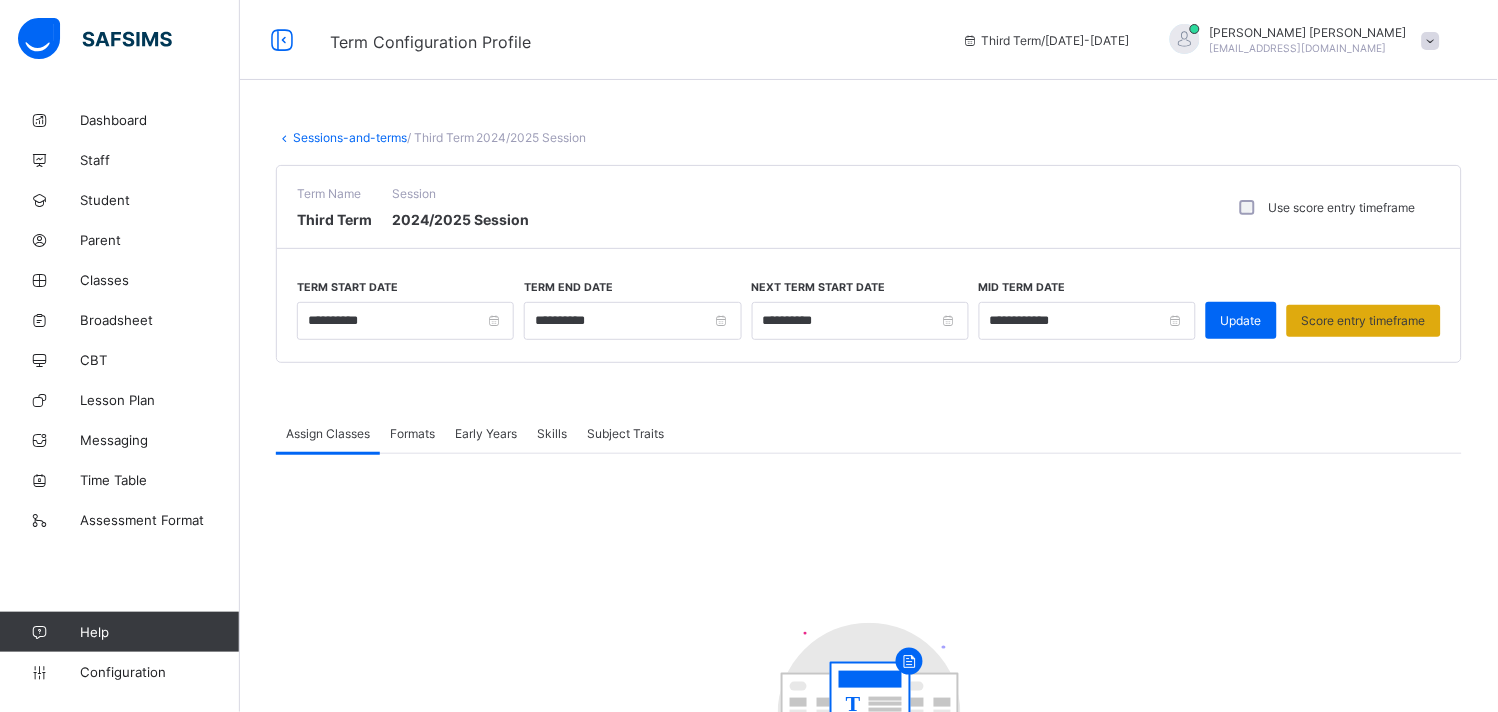 click on "Score entry timeframe" at bounding box center (1364, 320) 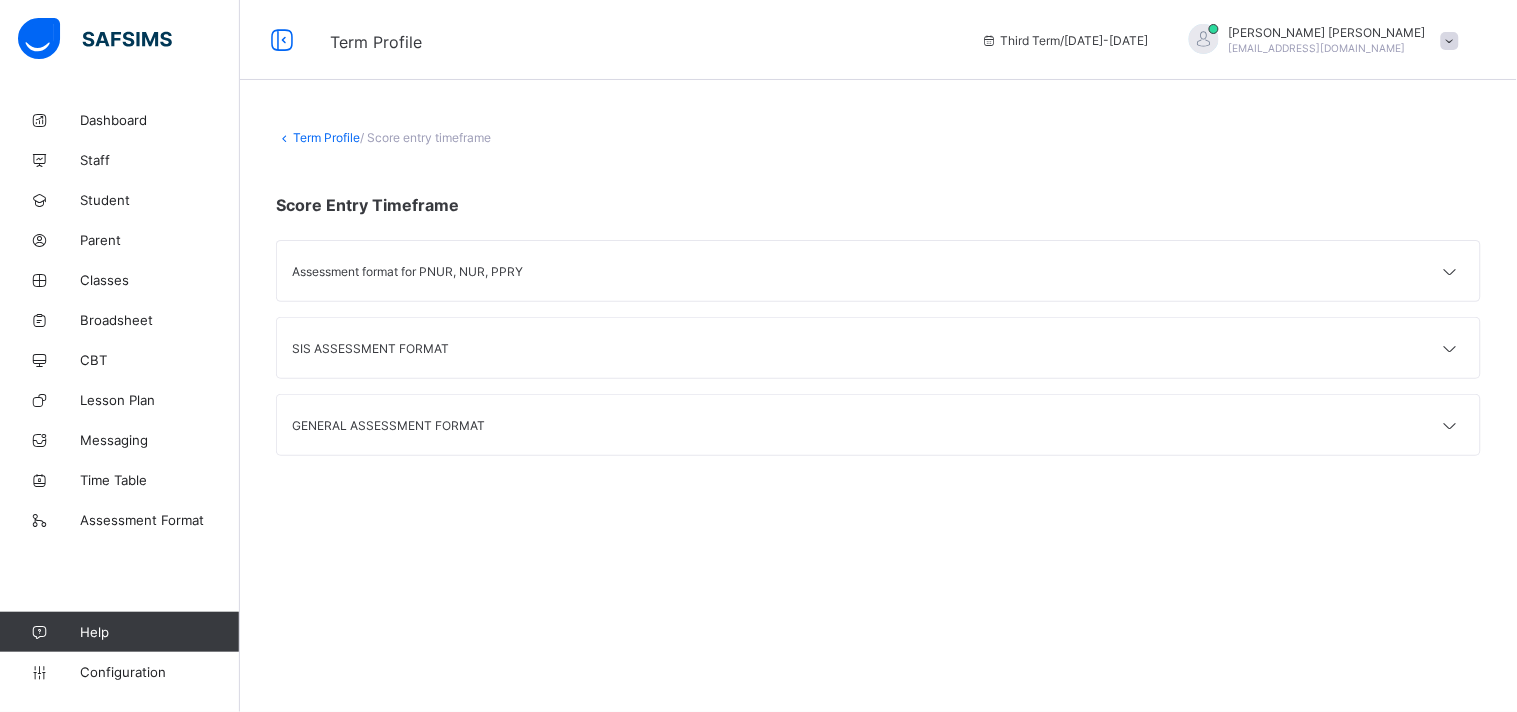 click at bounding box center [1450, 426] 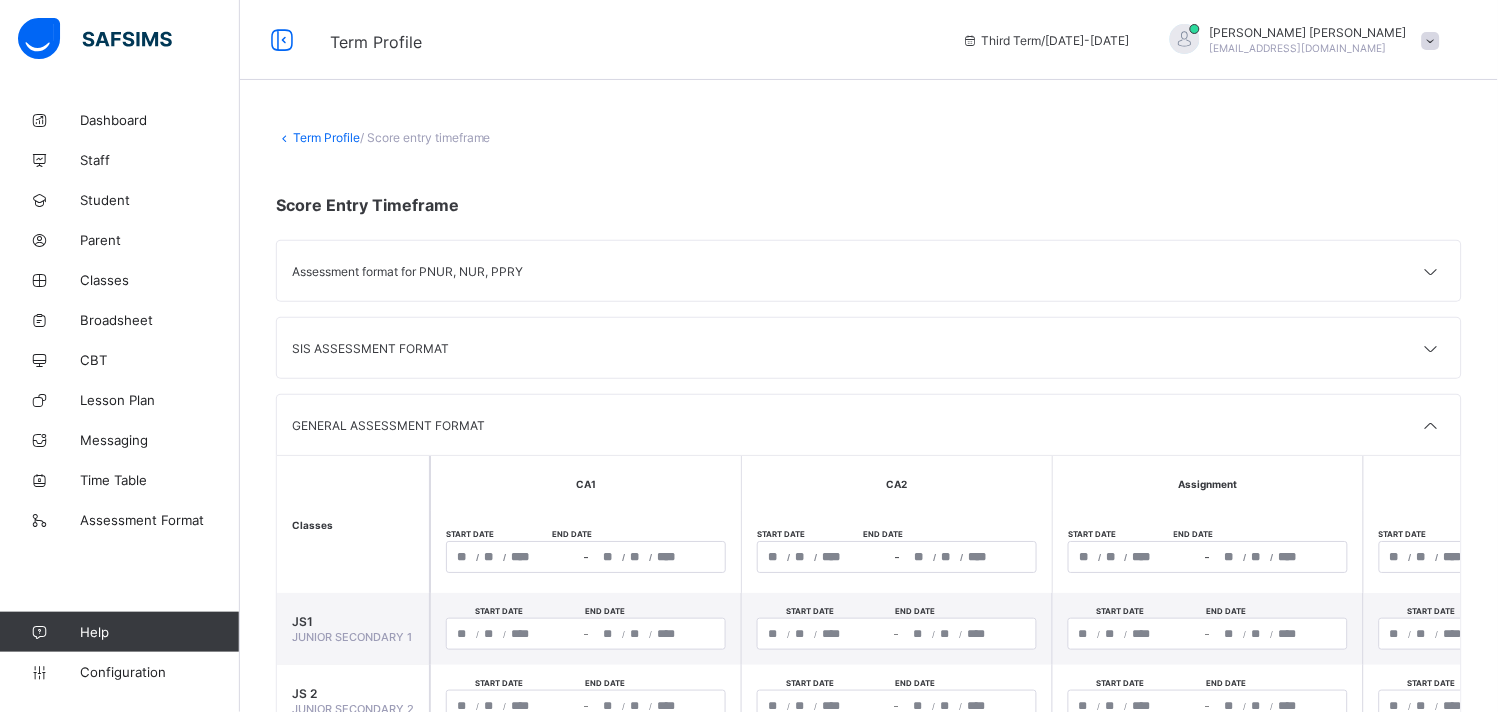 type on "**********" 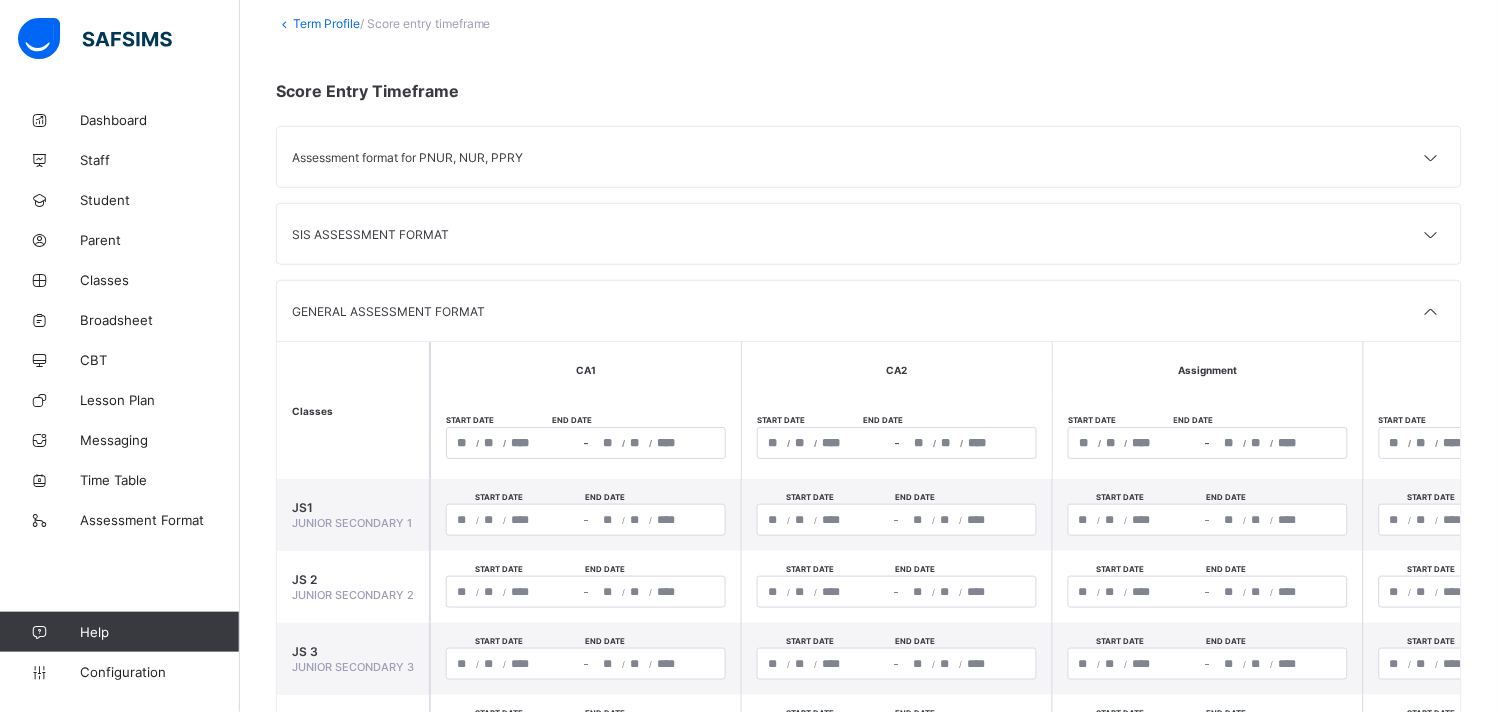 scroll, scrollTop: 121, scrollLeft: 0, axis: vertical 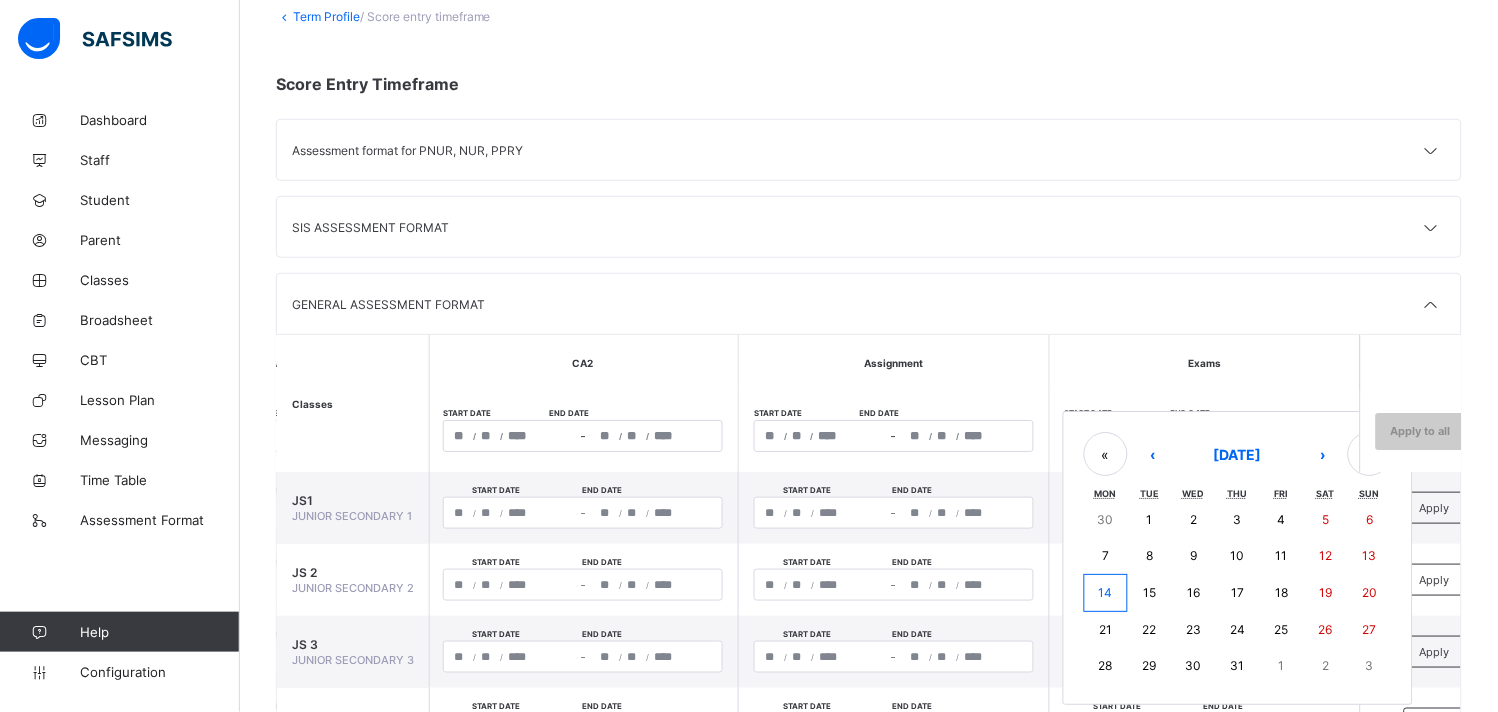 click on "/ / – / / « ‹ [DATE] › » Mon Tue Wed Thu Fri Sat Sun 30 1 2 3 4 5 6 7 8 9 10 11 12 13 14 15 16 17 18 19 20 21 22 23 24 25 26 27 28 29 30 31 1 2 3" at bounding box center (1205, 436) 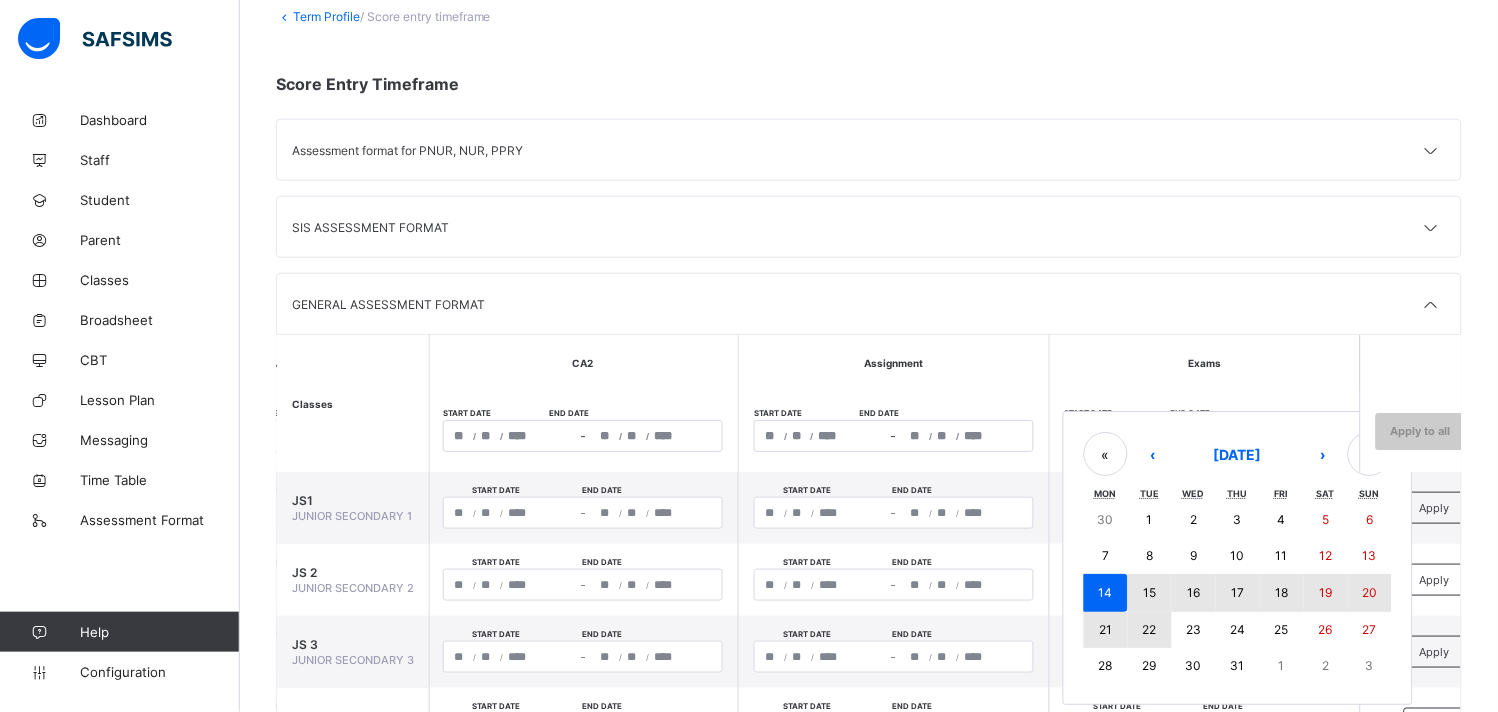 click on "22" at bounding box center (1150, 630) 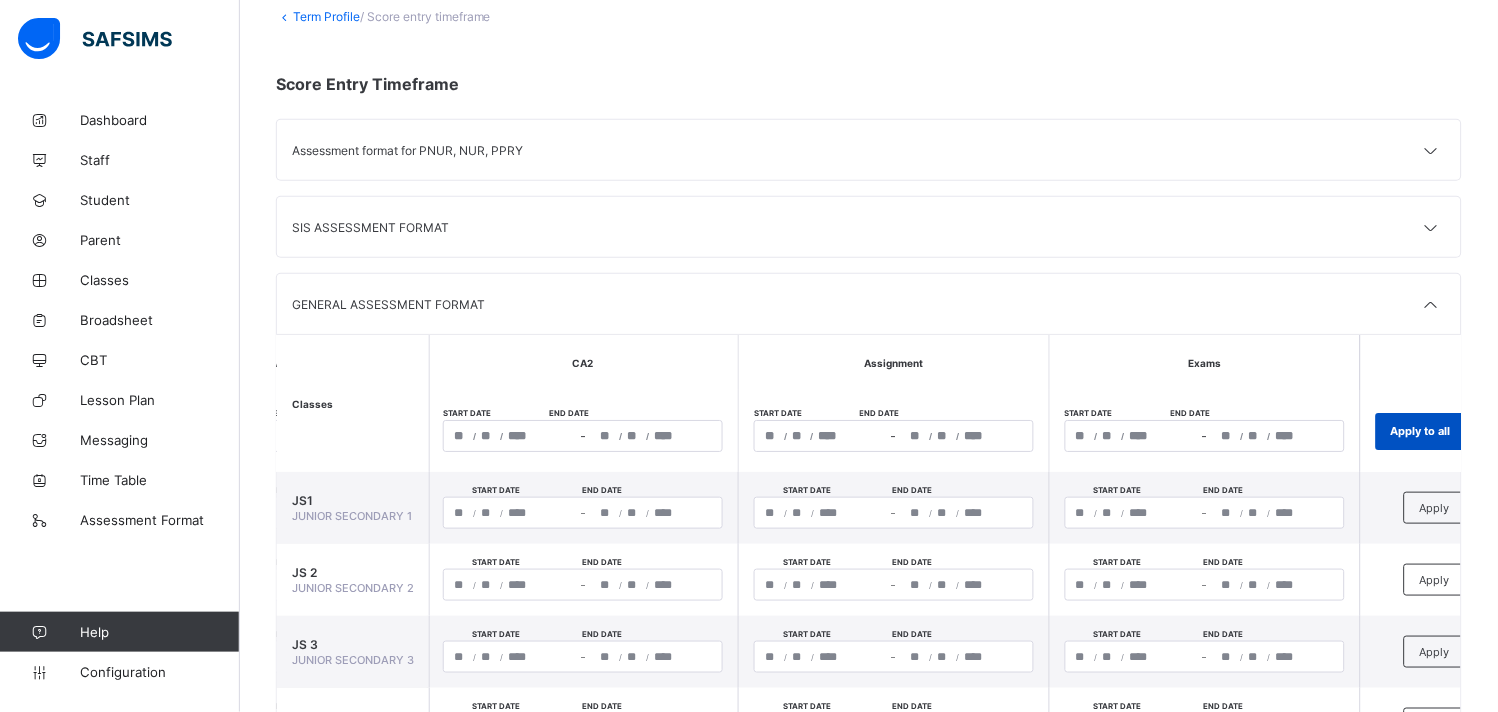 click on "Apply to all" at bounding box center [1421, 431] 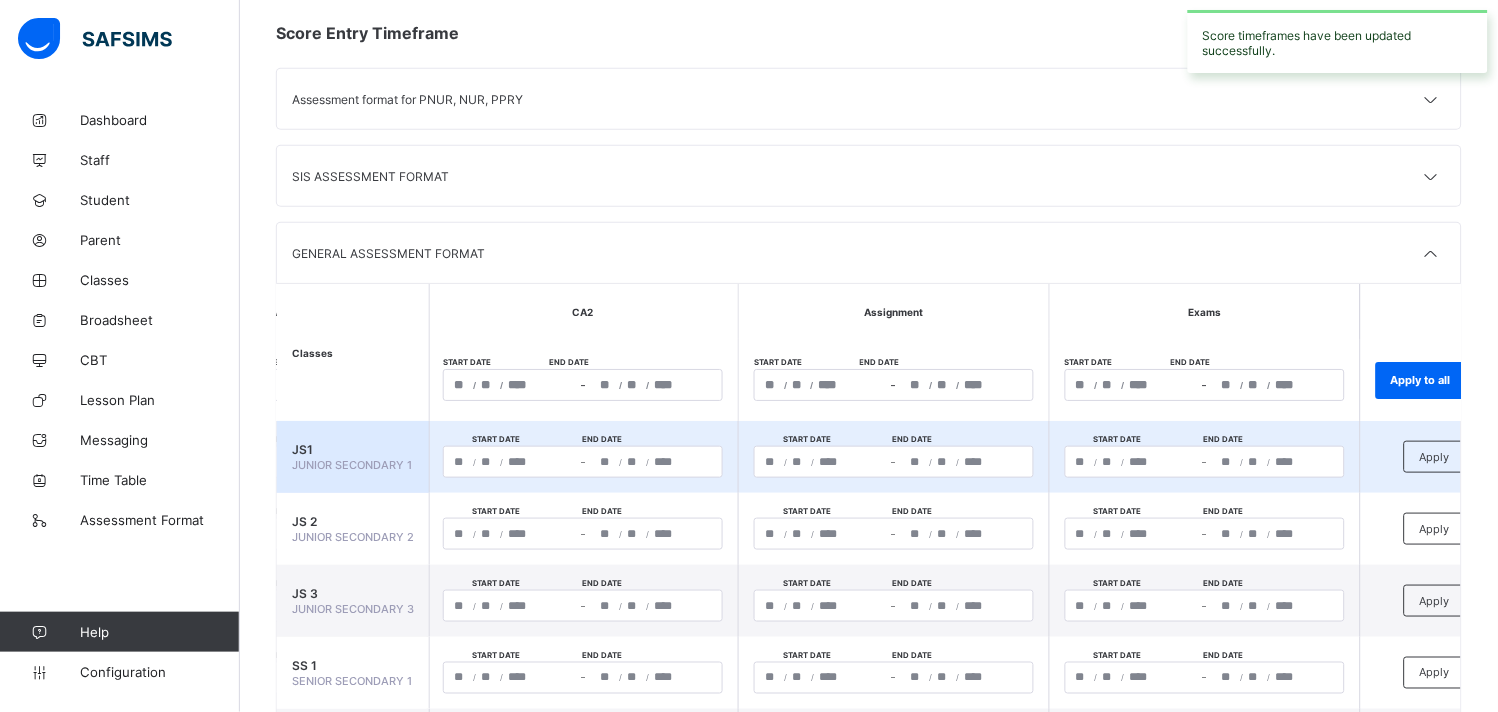 scroll, scrollTop: 0, scrollLeft: 0, axis: both 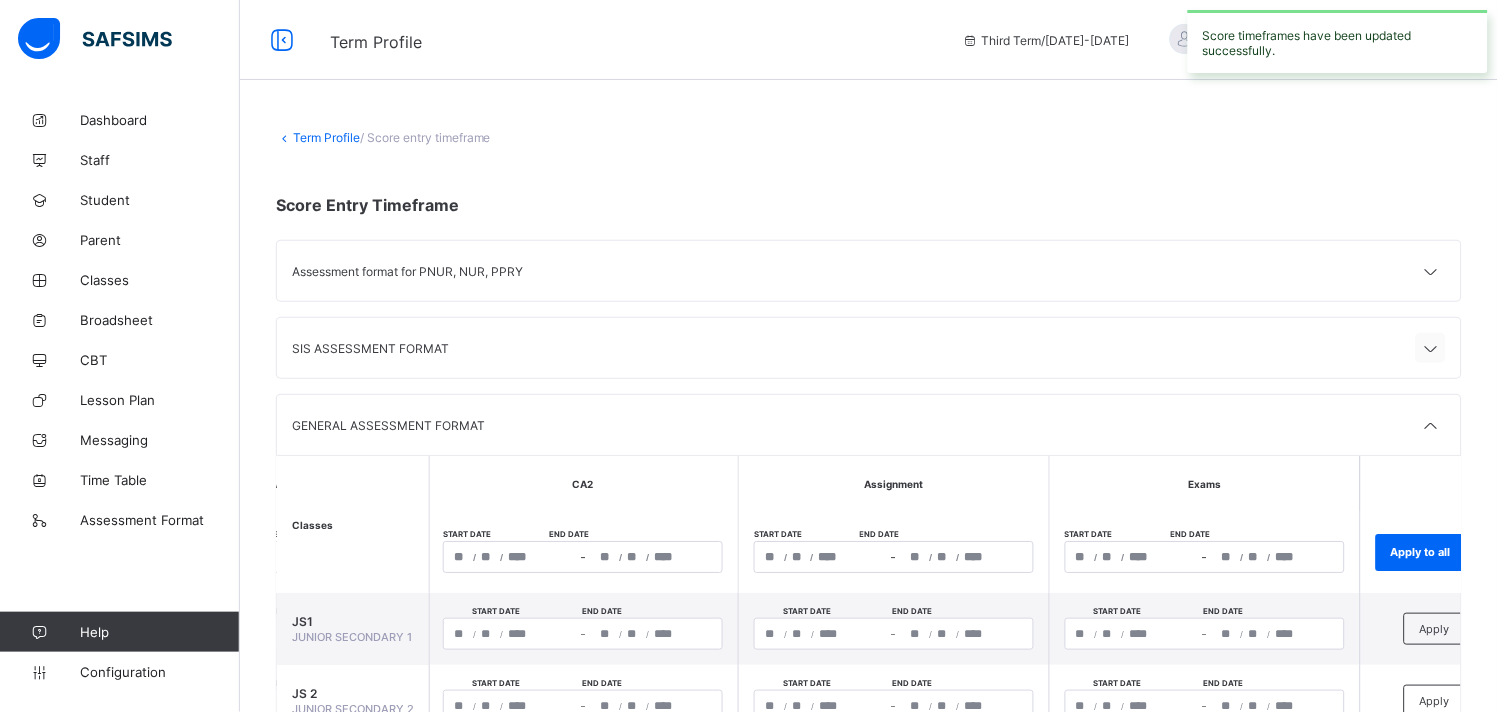 click at bounding box center (1431, 349) 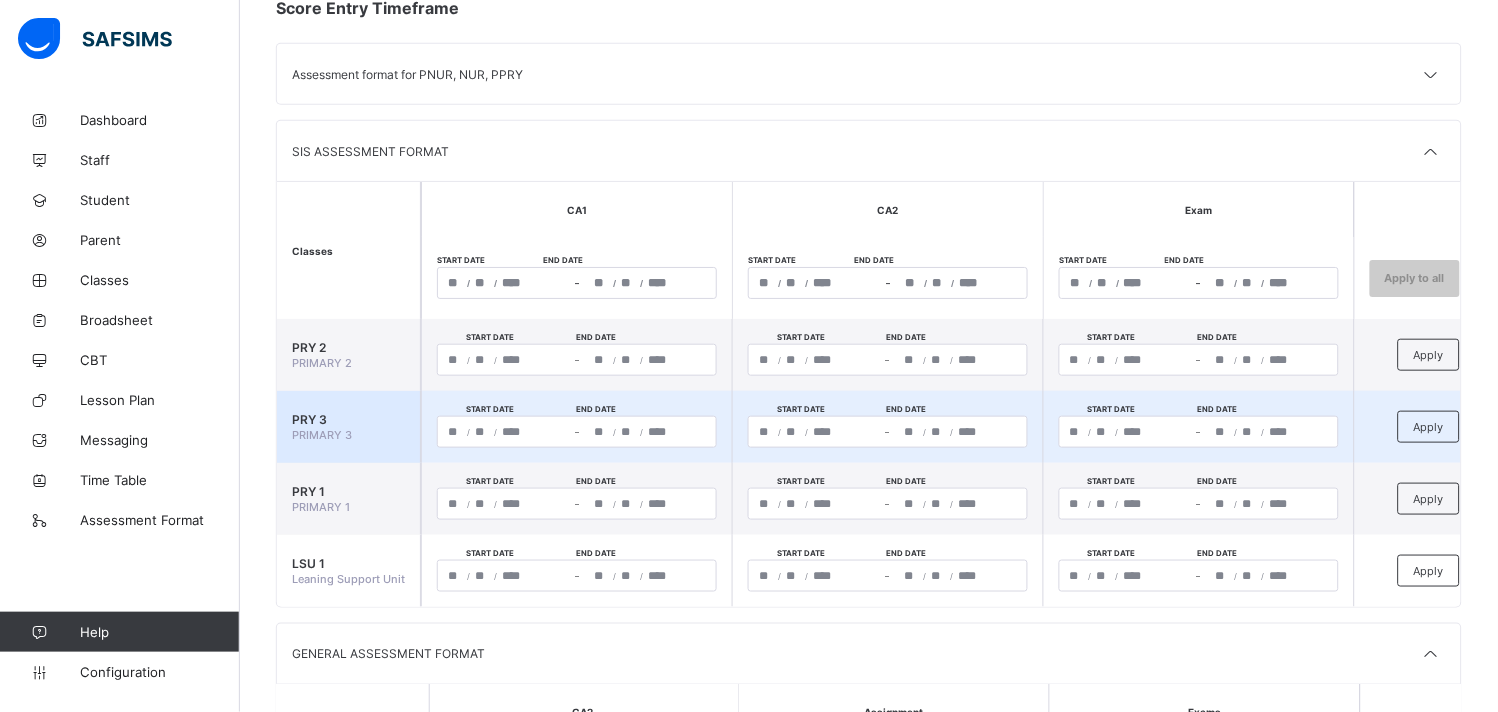 scroll, scrollTop: 198, scrollLeft: 0, axis: vertical 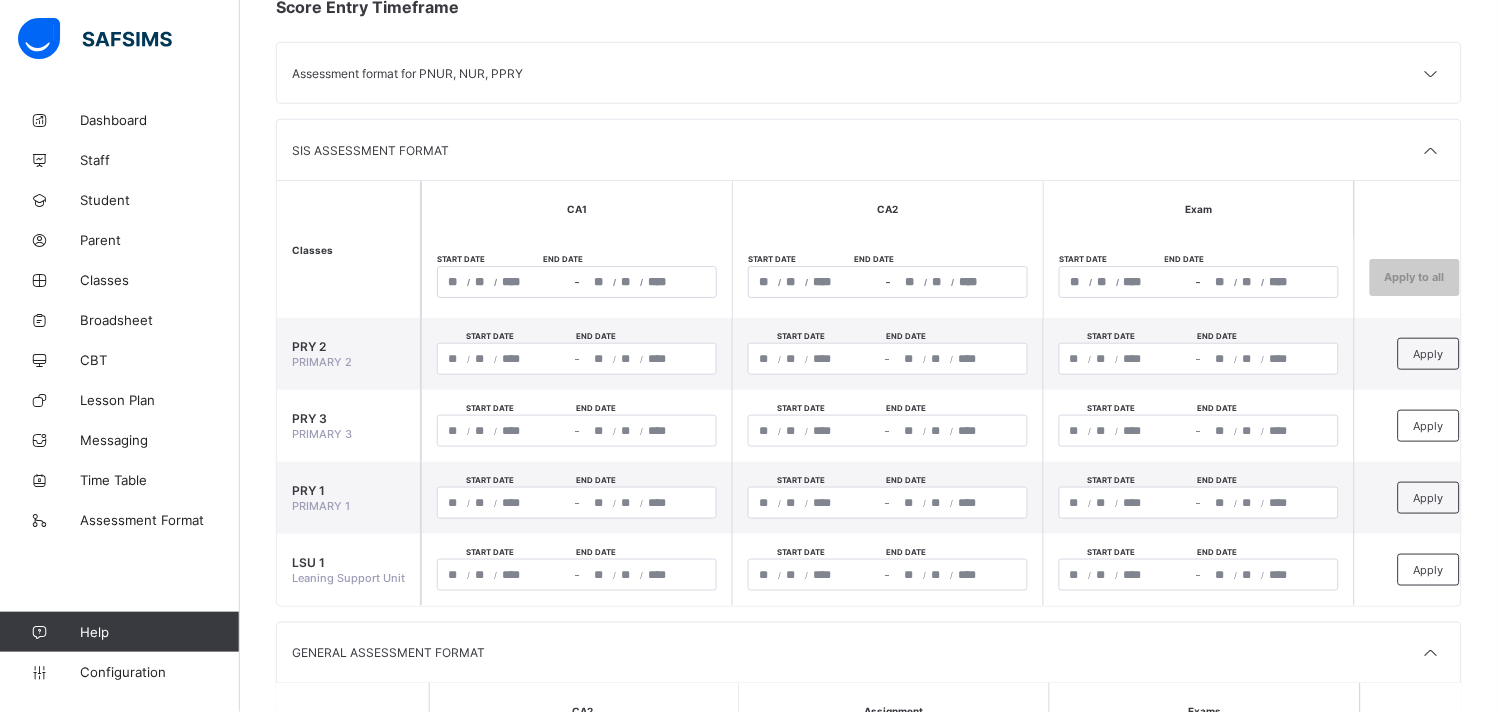click on "/ / – / /" at bounding box center (1199, 282) 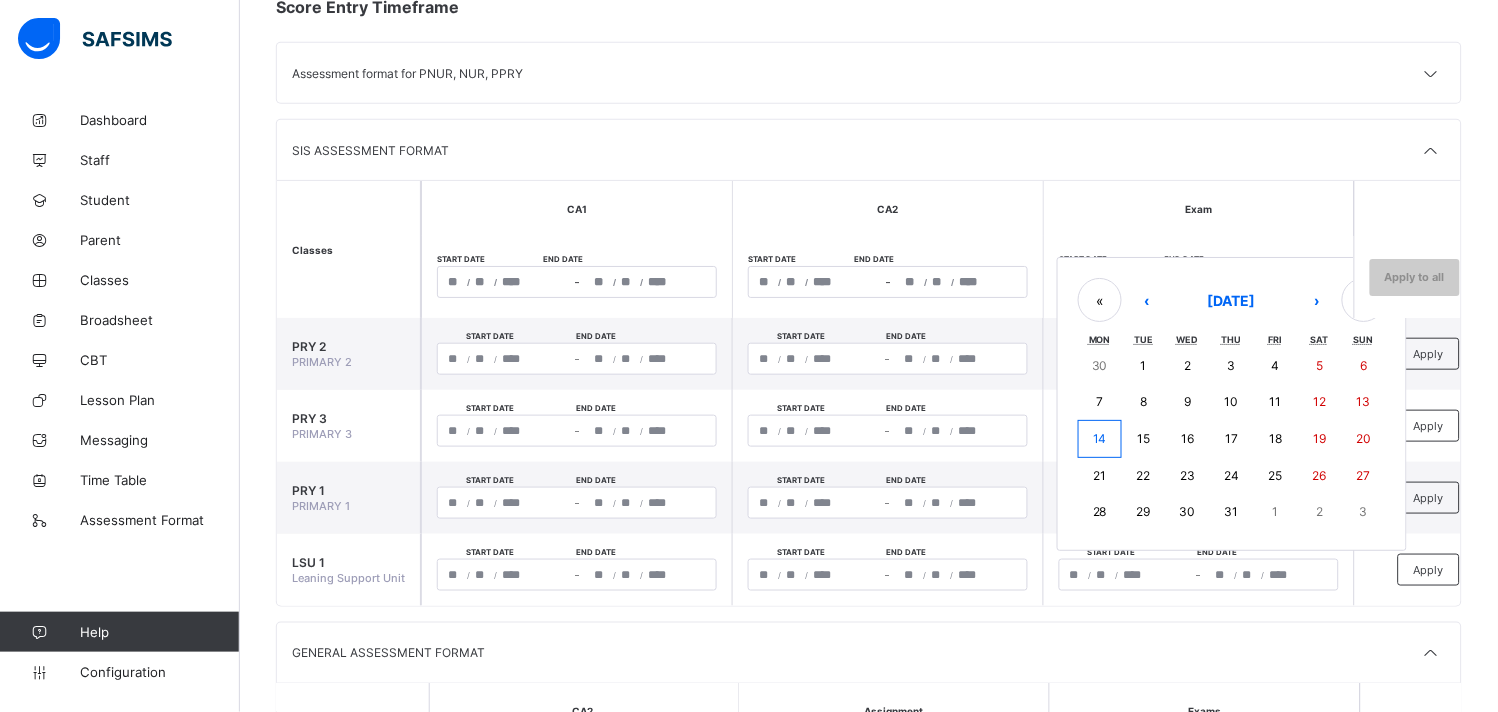 click on "/ / – / / « ‹ [DATE] › » Mon Tue Wed Thu Fri Sat Sun 30 1 2 3 4 5 6 7 8 9 10 11 12 13 14 15 16 17 18 19 20 21 22 23 24 25 26 27 28 29 30 31 1 2 3" at bounding box center (1199, 282) 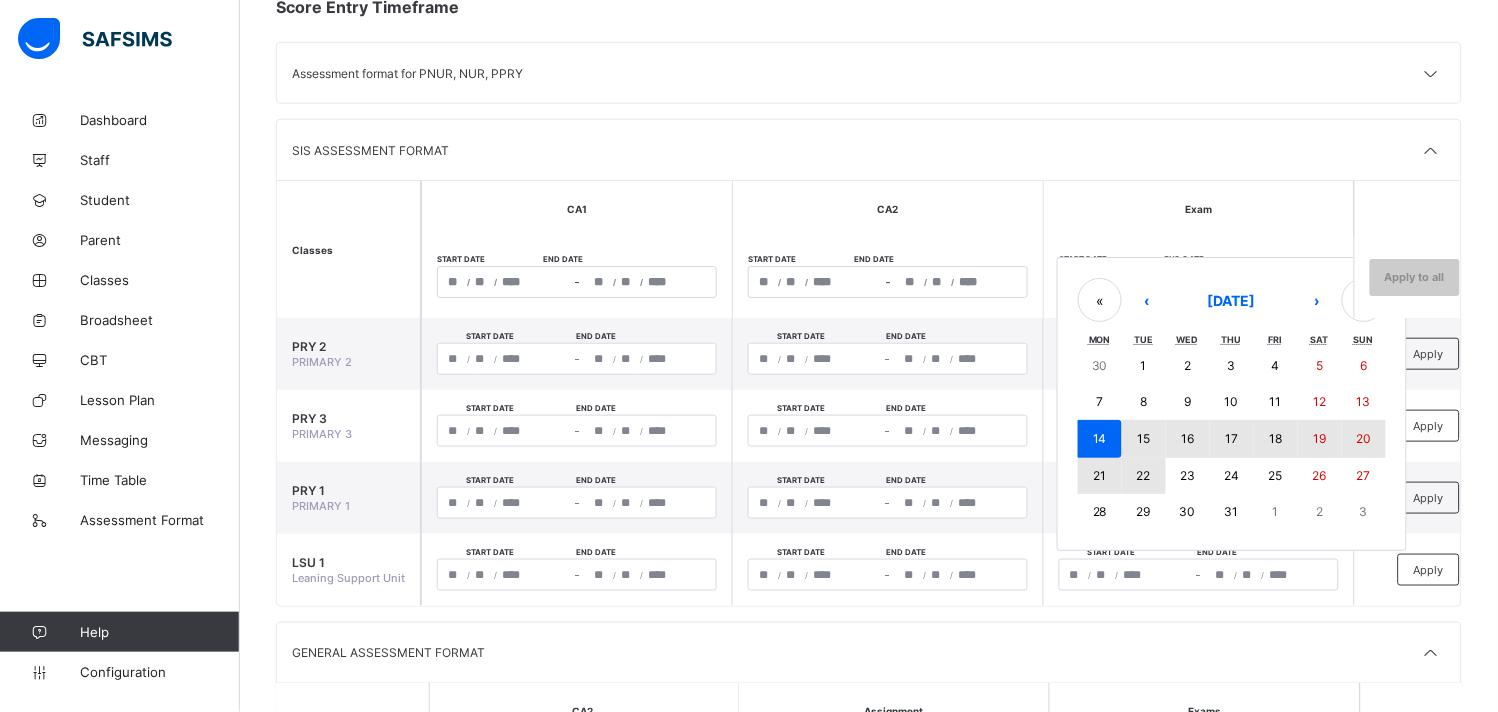 click on "22" at bounding box center [1144, 475] 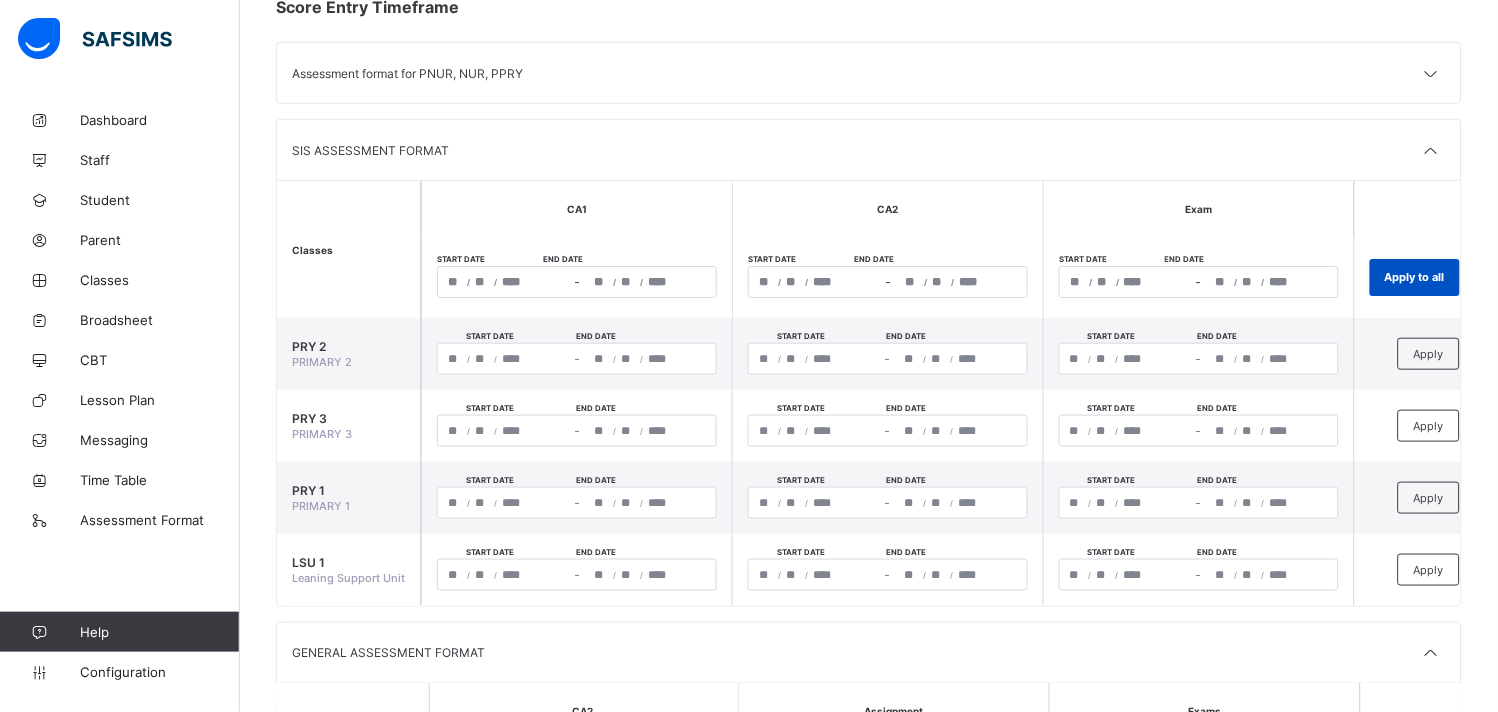 click on "Apply to all" at bounding box center [1415, 277] 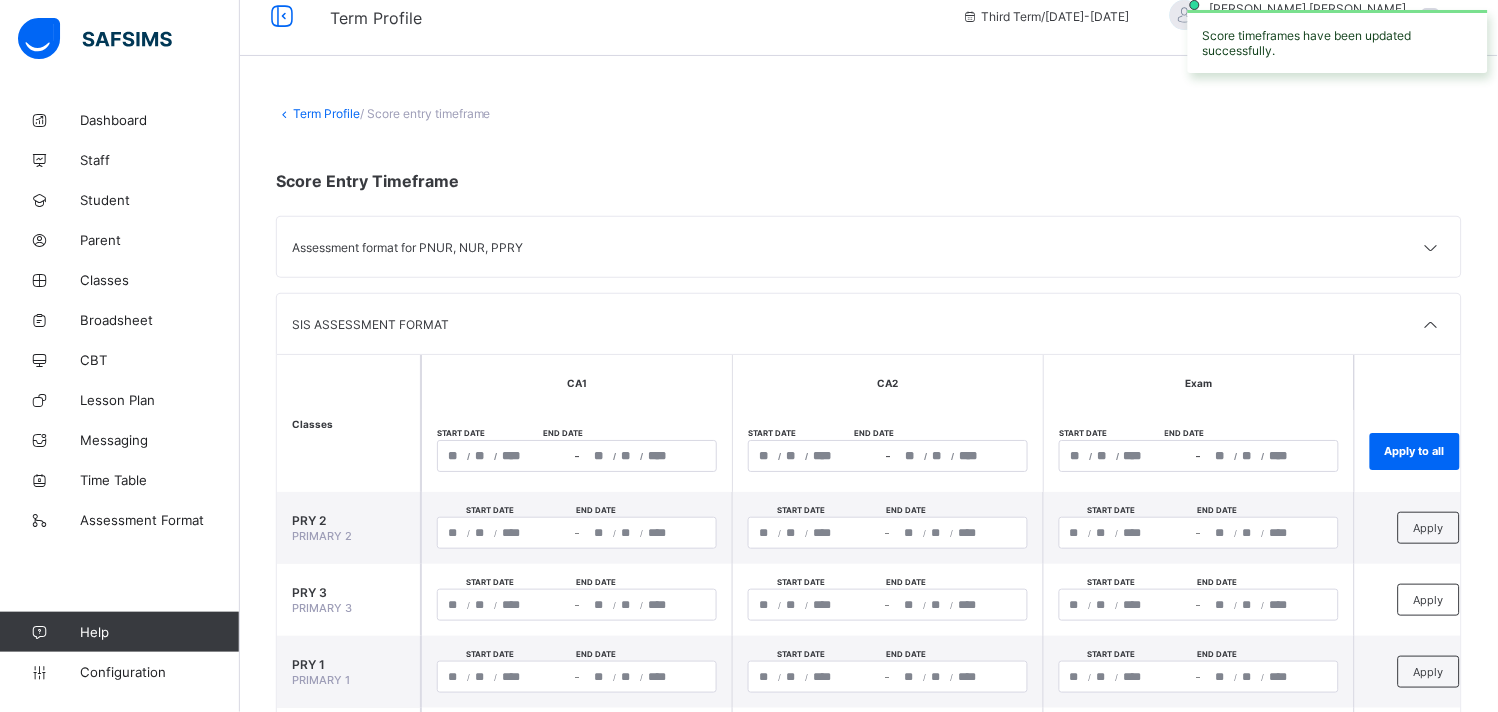 scroll, scrollTop: 0, scrollLeft: 0, axis: both 